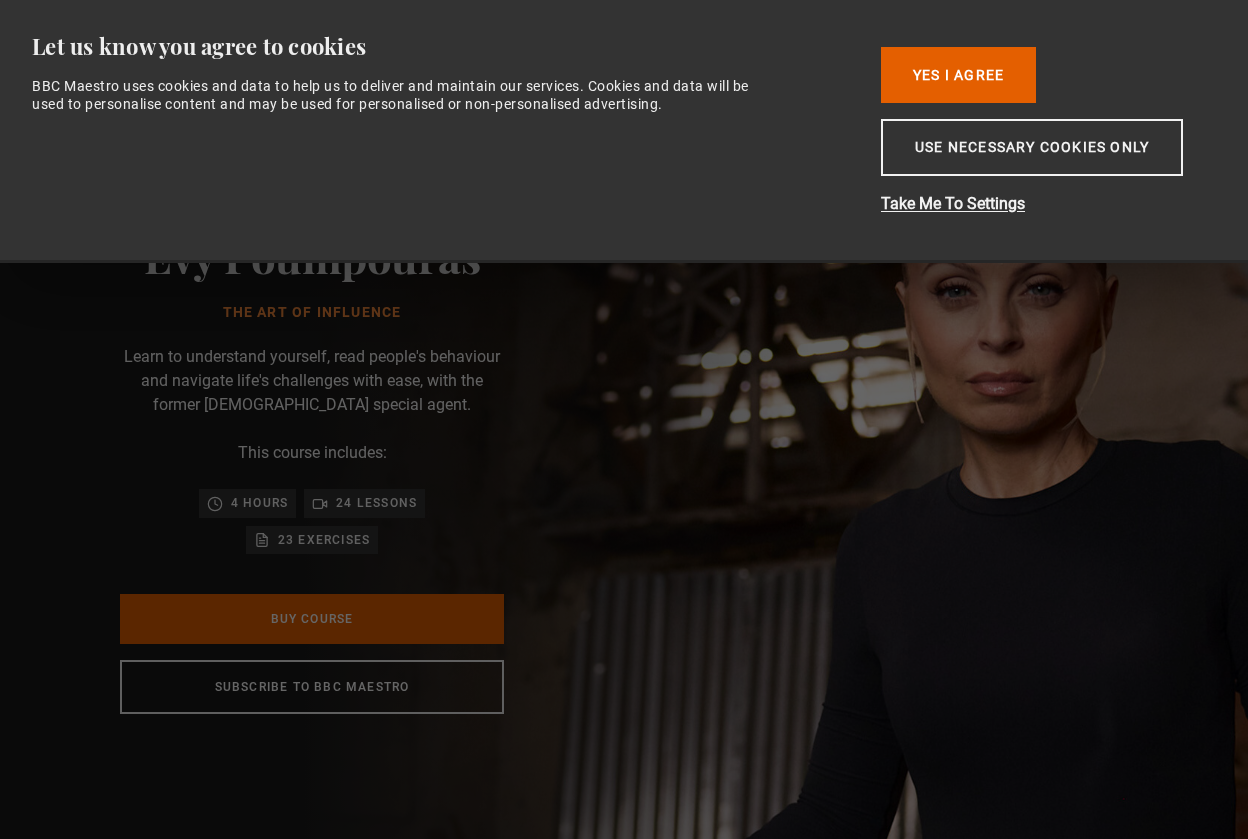 scroll, scrollTop: 0, scrollLeft: 0, axis: both 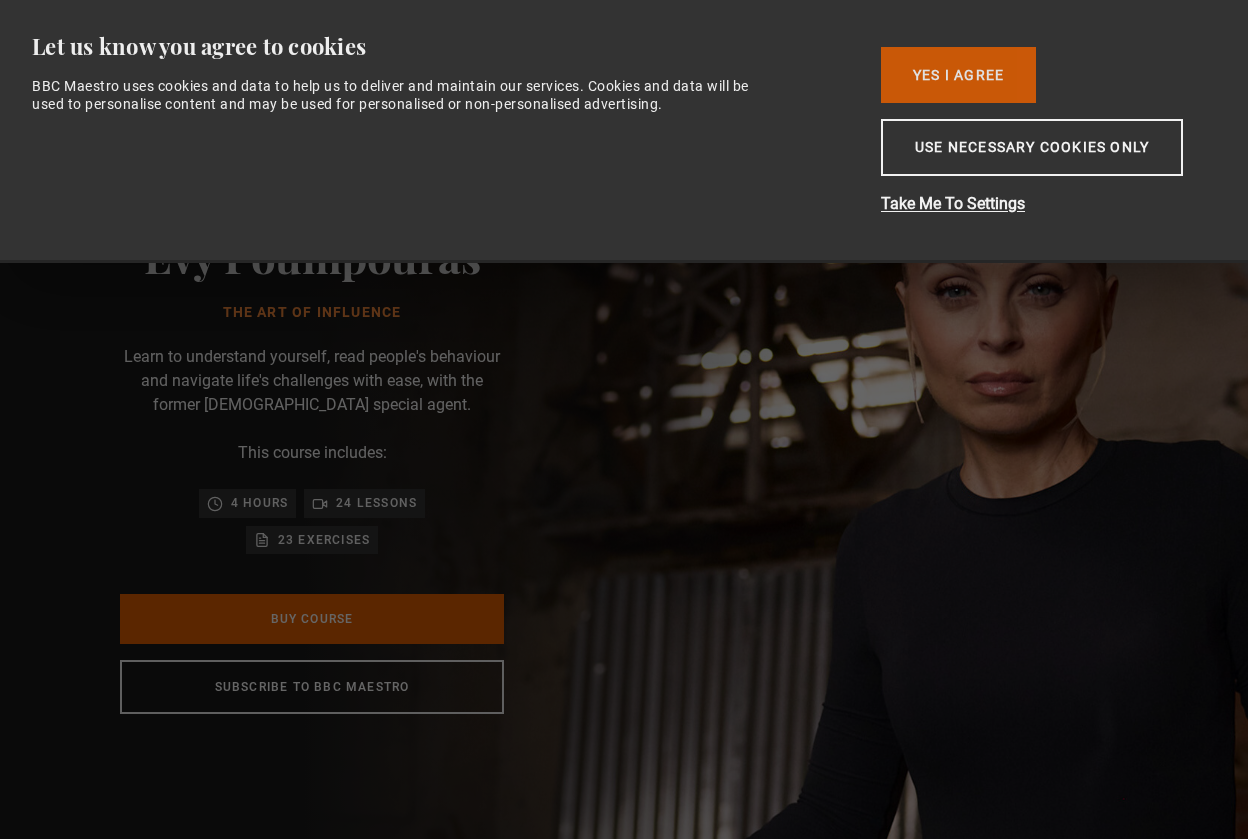 click on "Yes I Agree" at bounding box center [958, 75] 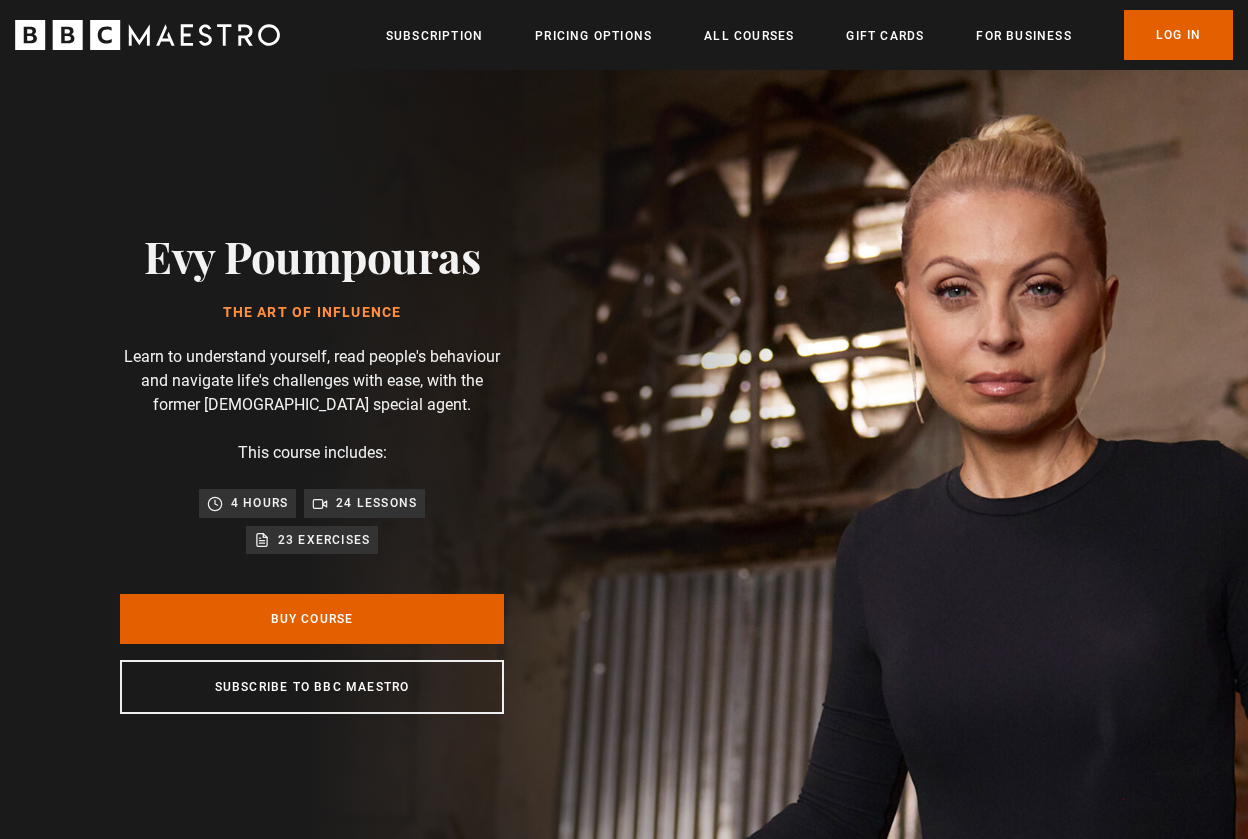 scroll, scrollTop: 0, scrollLeft: 0, axis: both 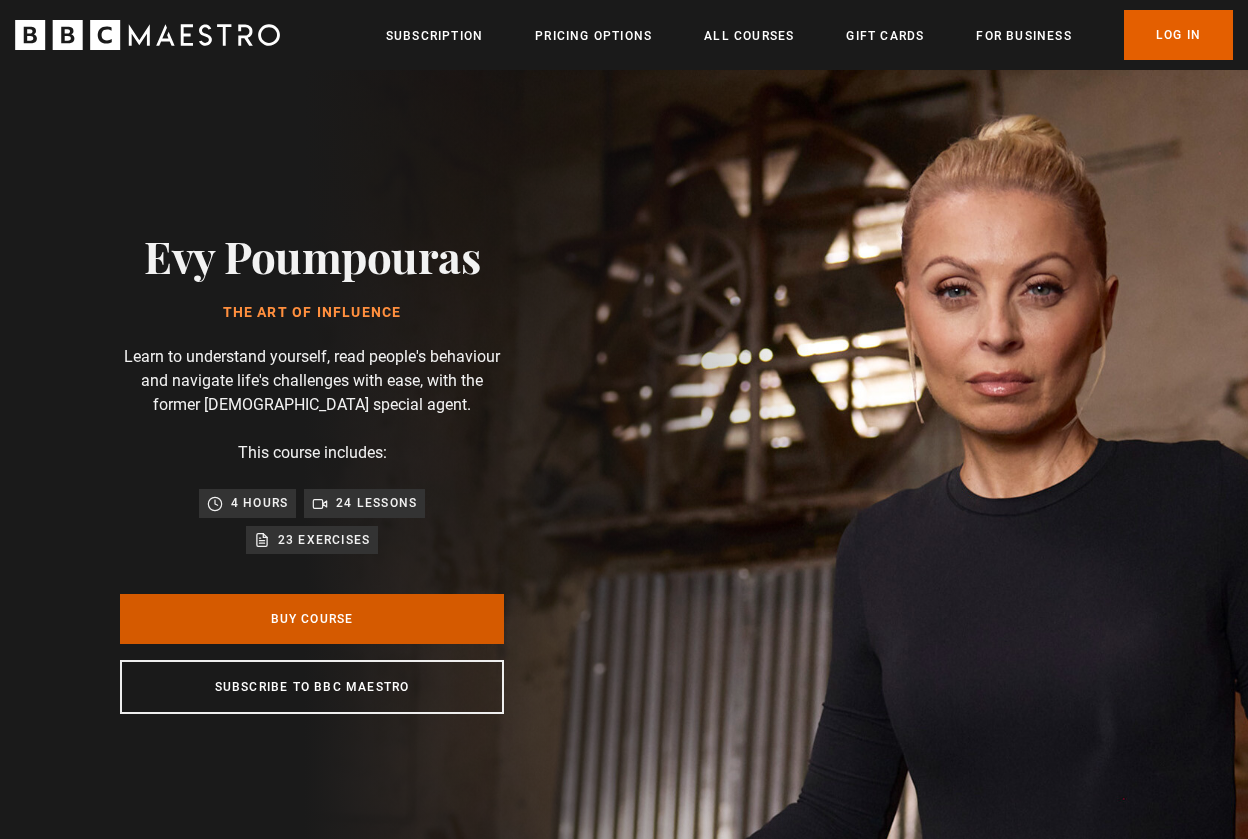 click on "Buy Course" at bounding box center [312, 619] 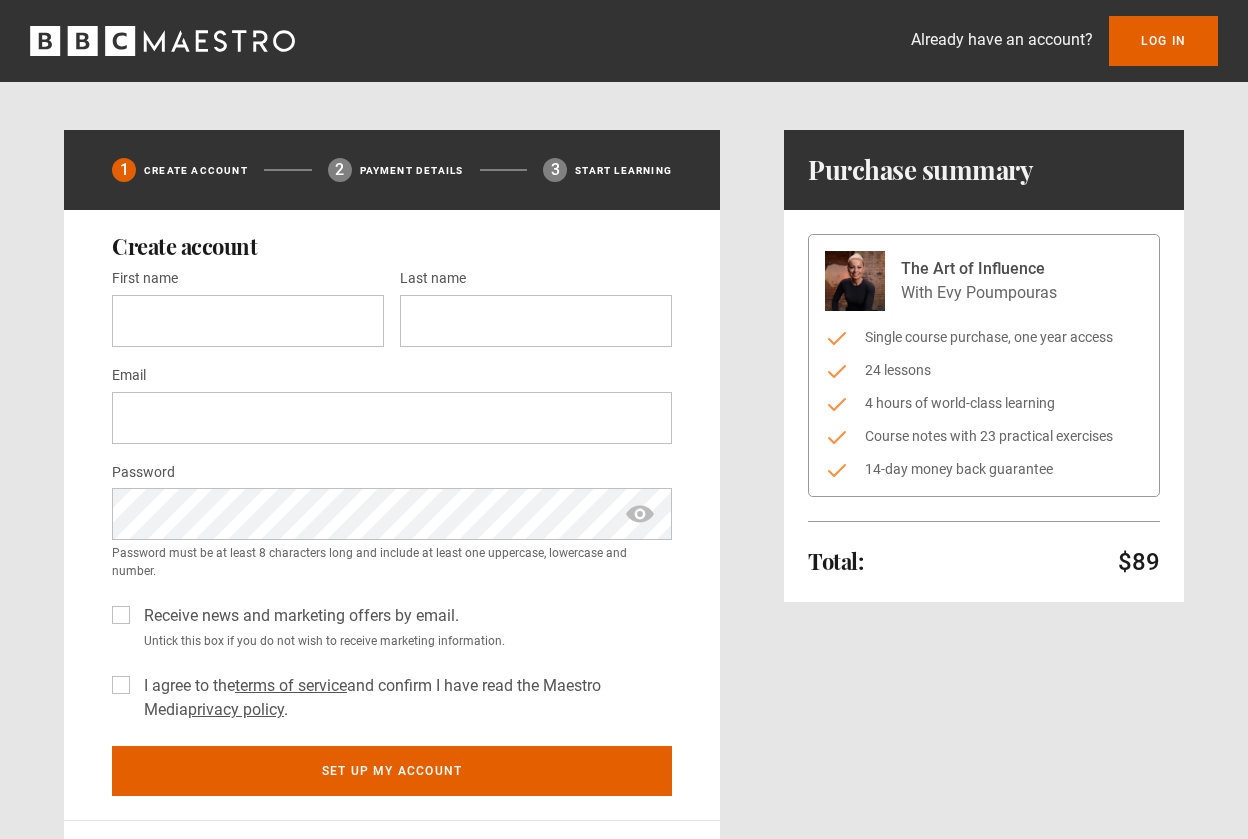 scroll, scrollTop: 0, scrollLeft: 0, axis: both 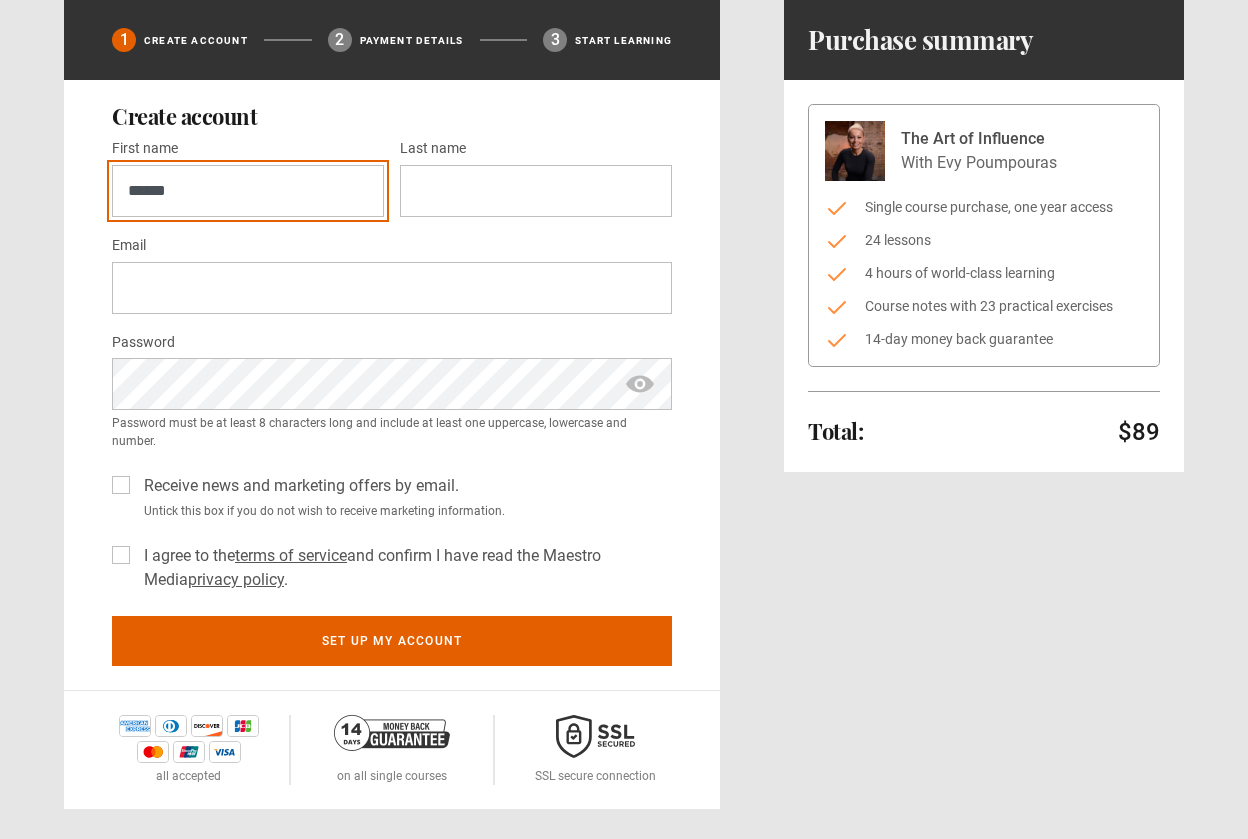 type on "******" 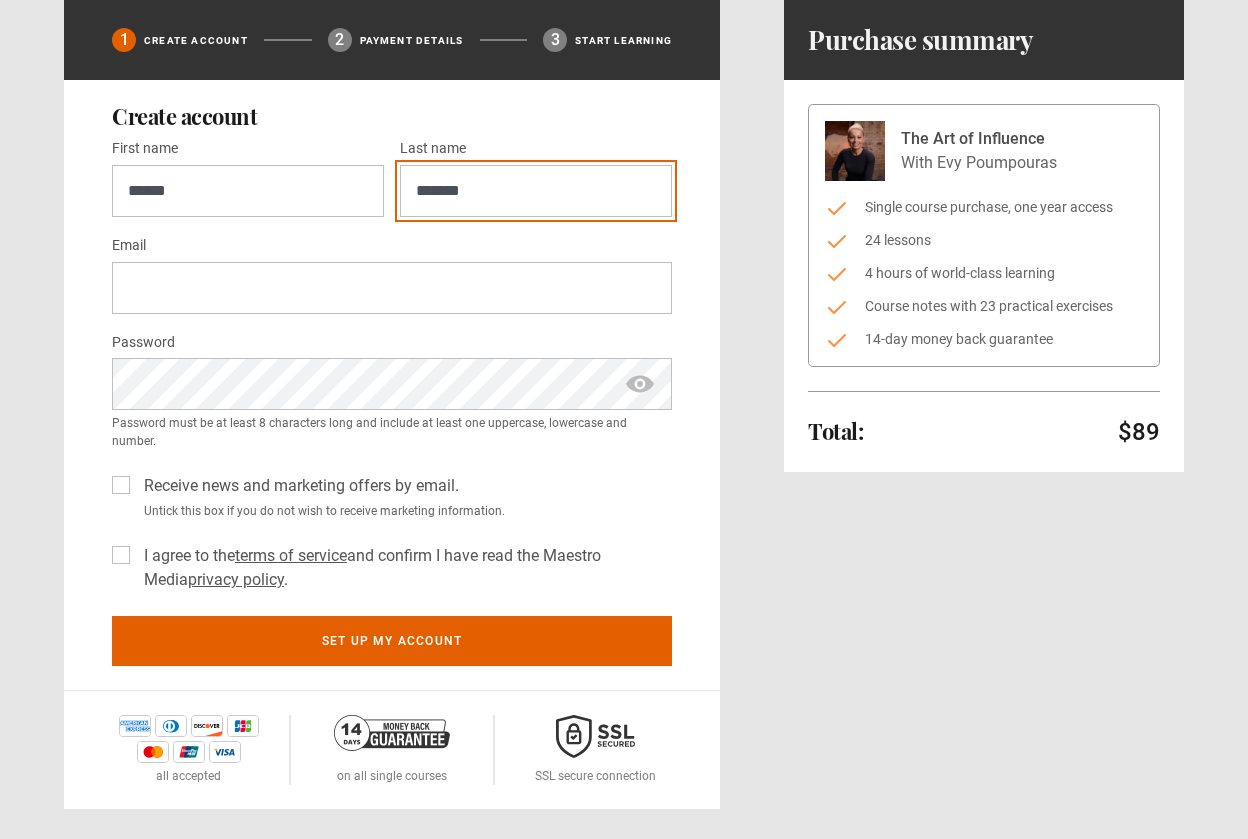 type on "*******" 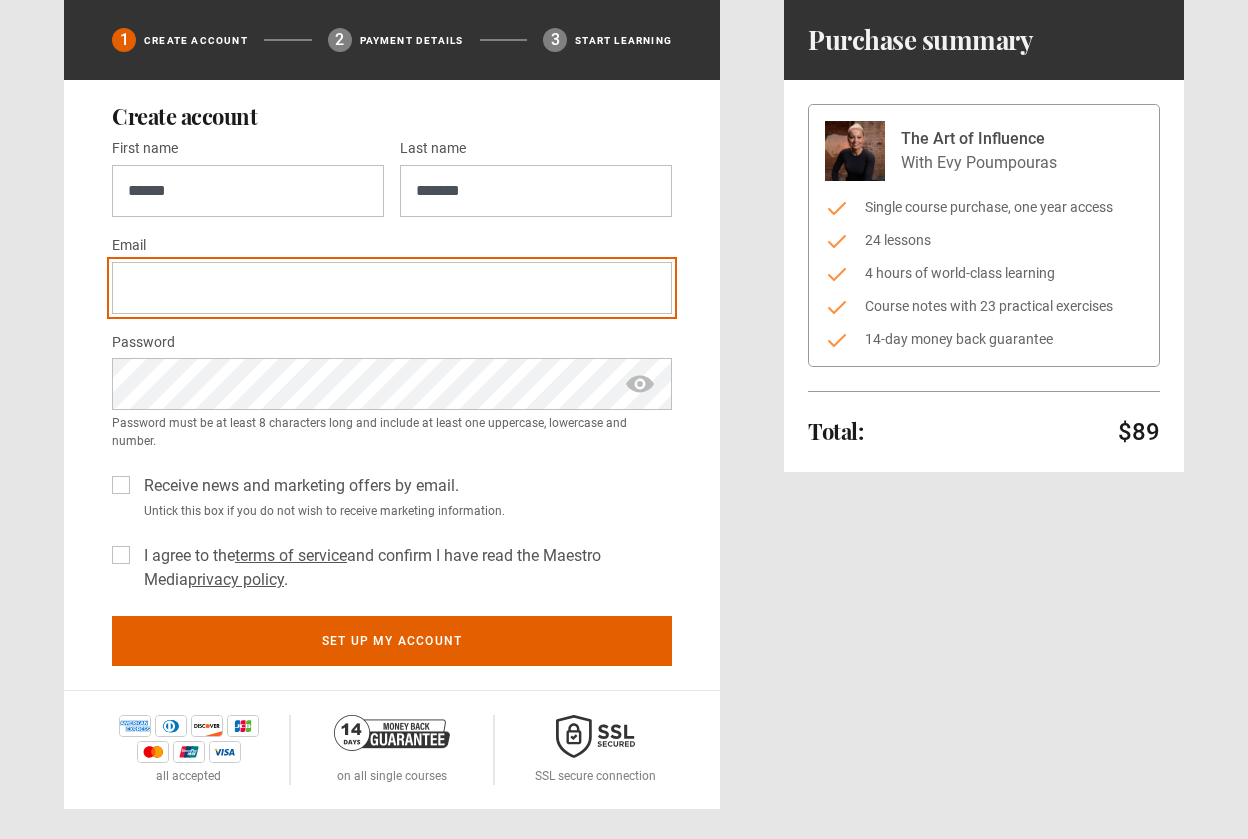 type on "**********" 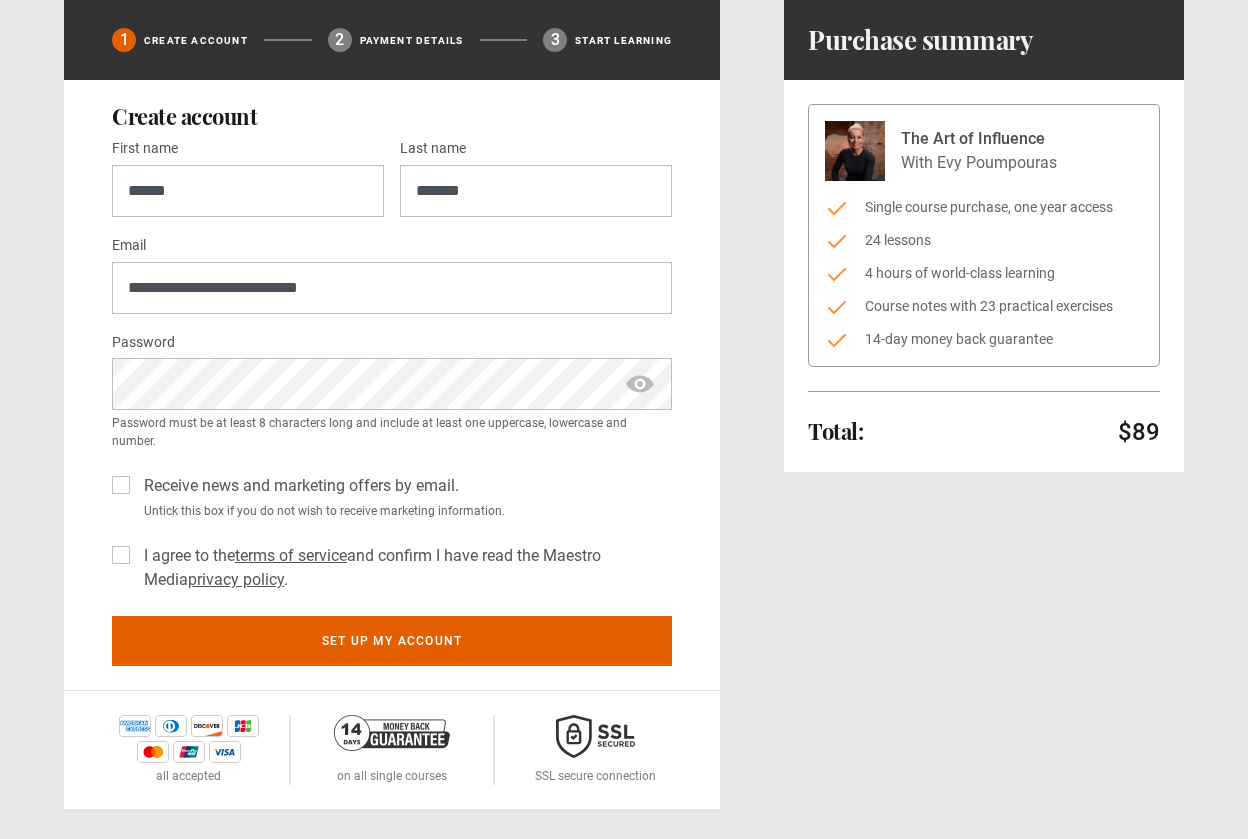 click on "I agree to the  terms of service  and confirm I have read the Maestro Media  privacy policy ." at bounding box center [404, 568] 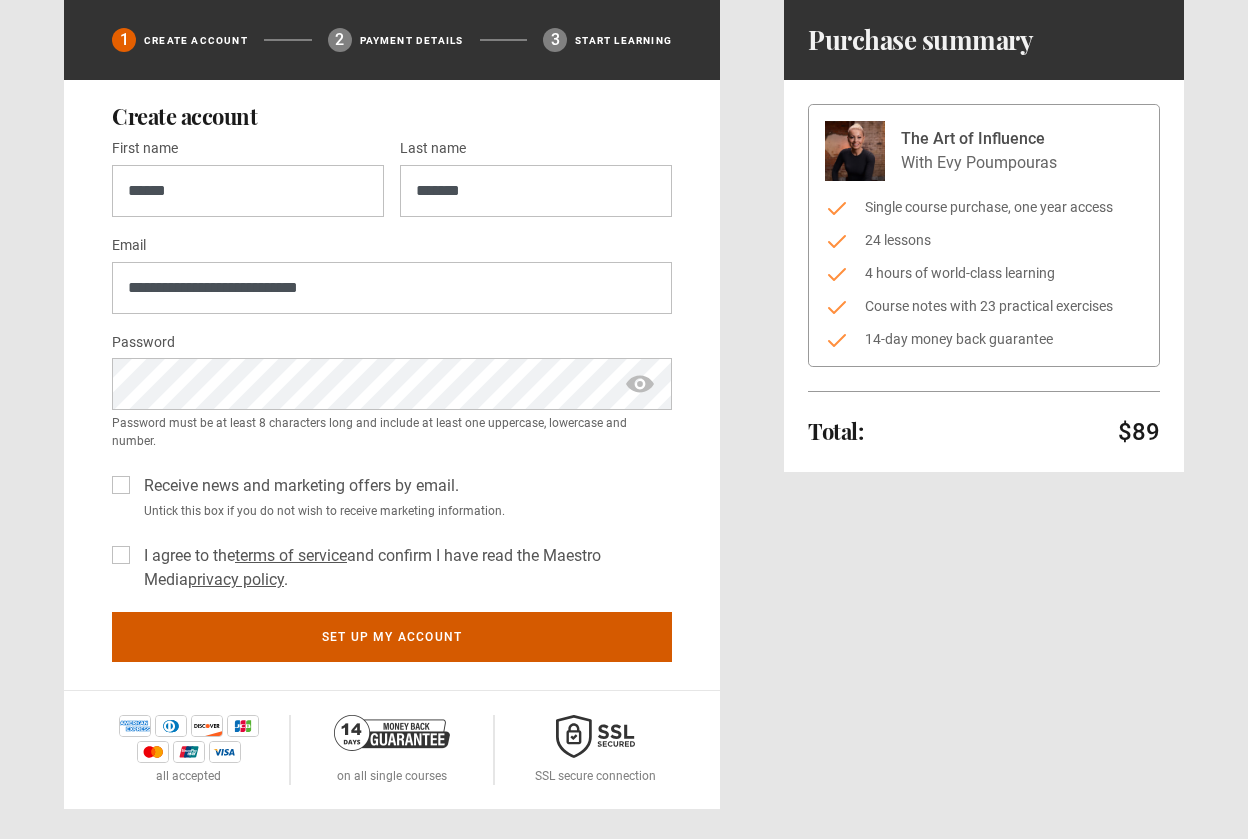 click on "Set up my account" at bounding box center [392, 637] 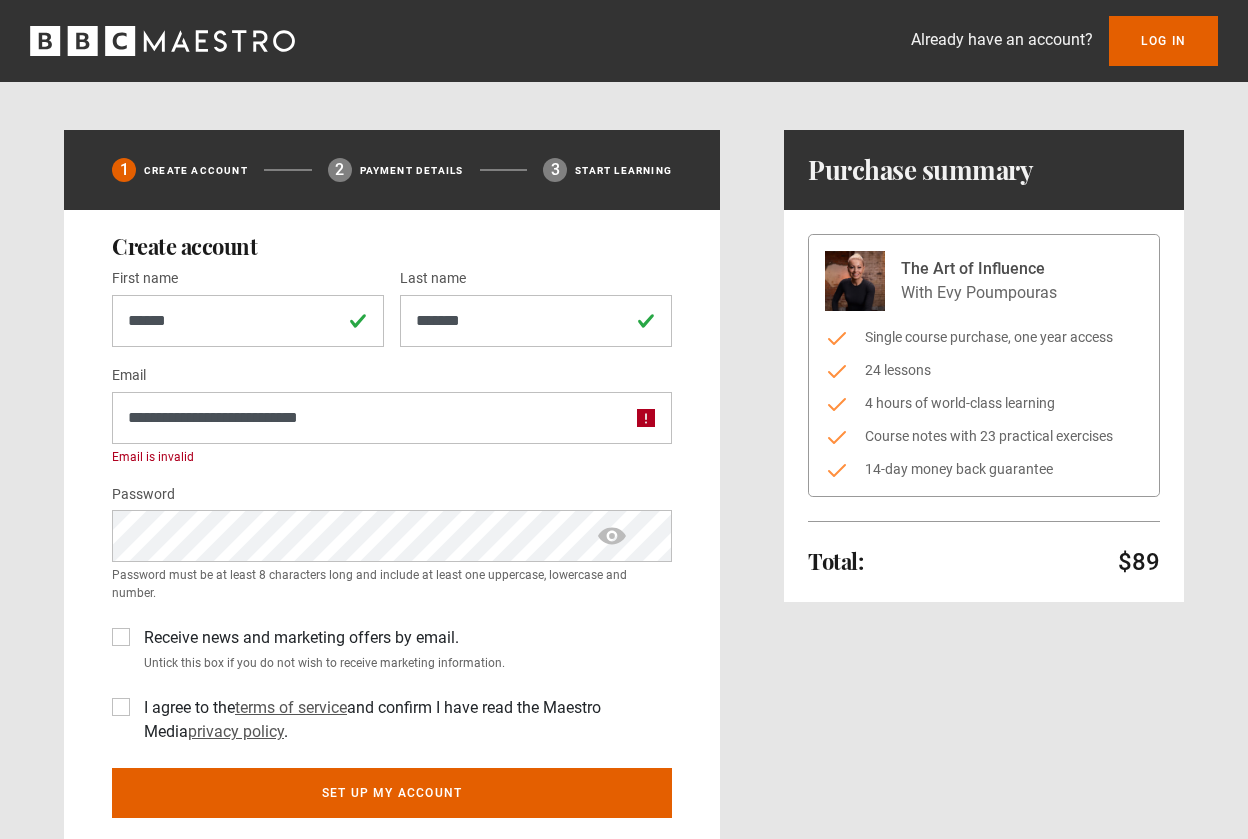 scroll, scrollTop: 0, scrollLeft: 0, axis: both 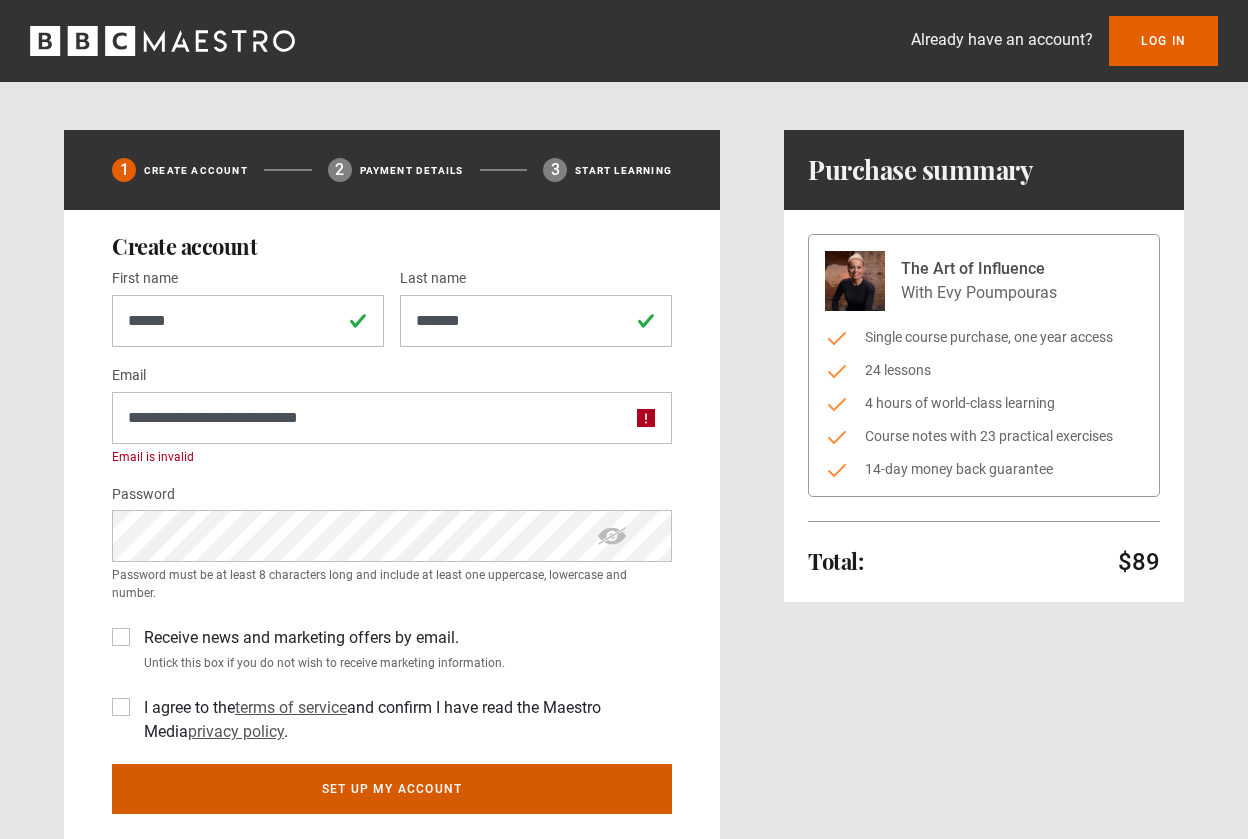 click on "Set up my account" at bounding box center (392, 789) 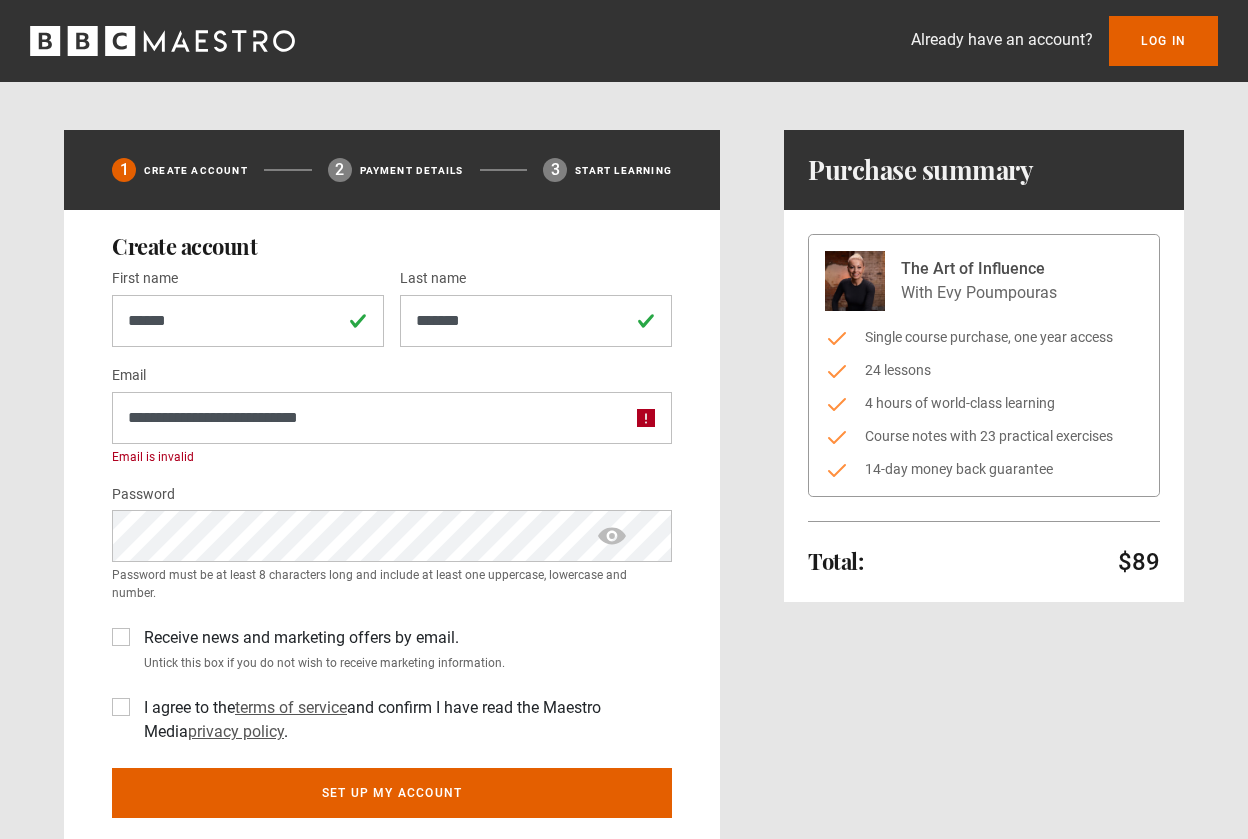 scroll, scrollTop: 0, scrollLeft: 0, axis: both 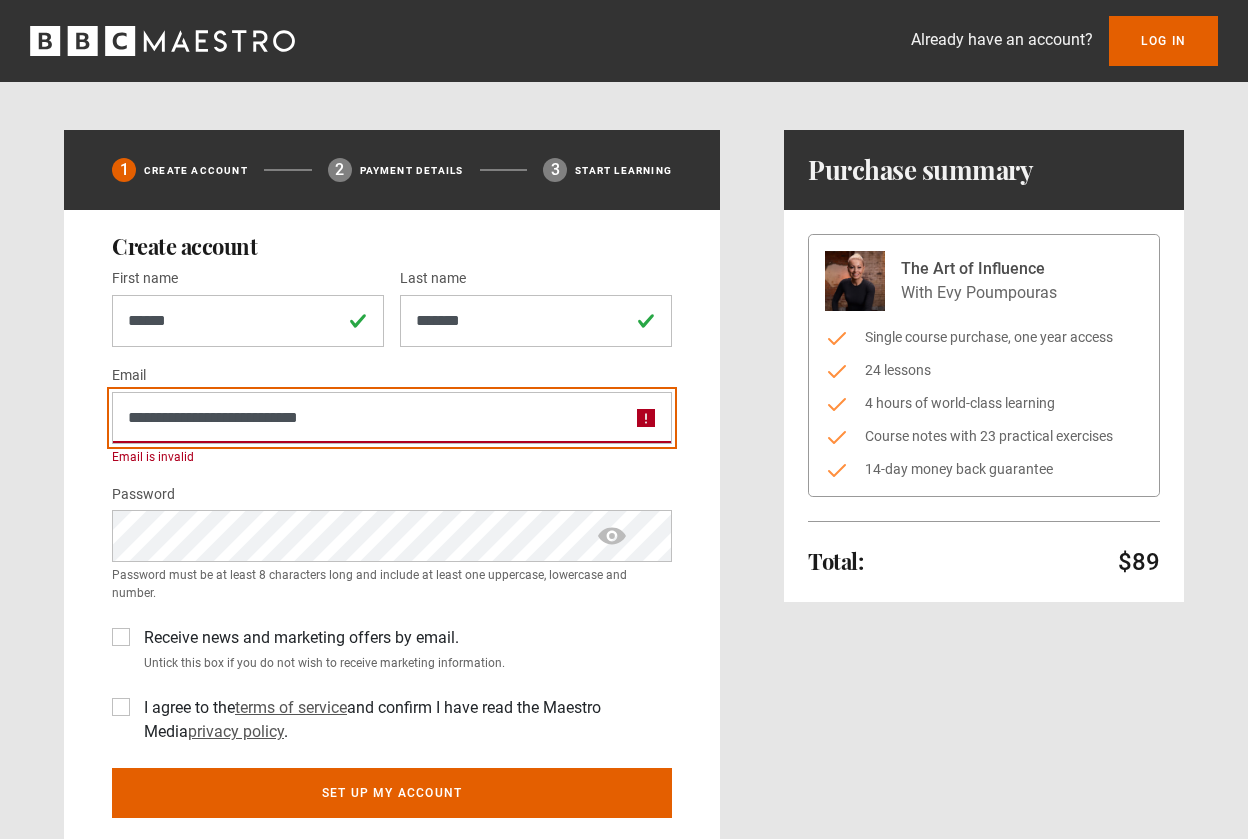 click on "**********" at bounding box center [392, 418] 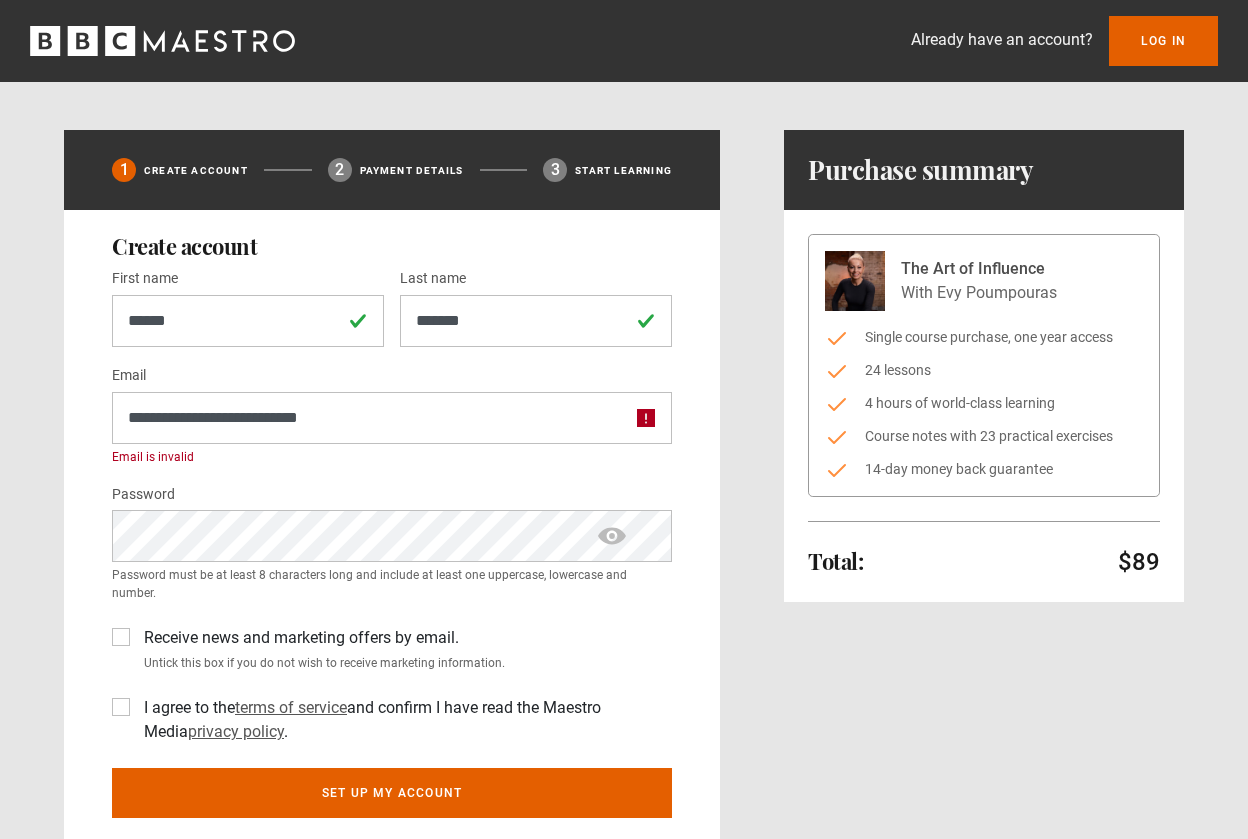 click on "Receive news and marketing offers by email. Untick this box if you do not wish to receive marketing information." at bounding box center (392, 645) 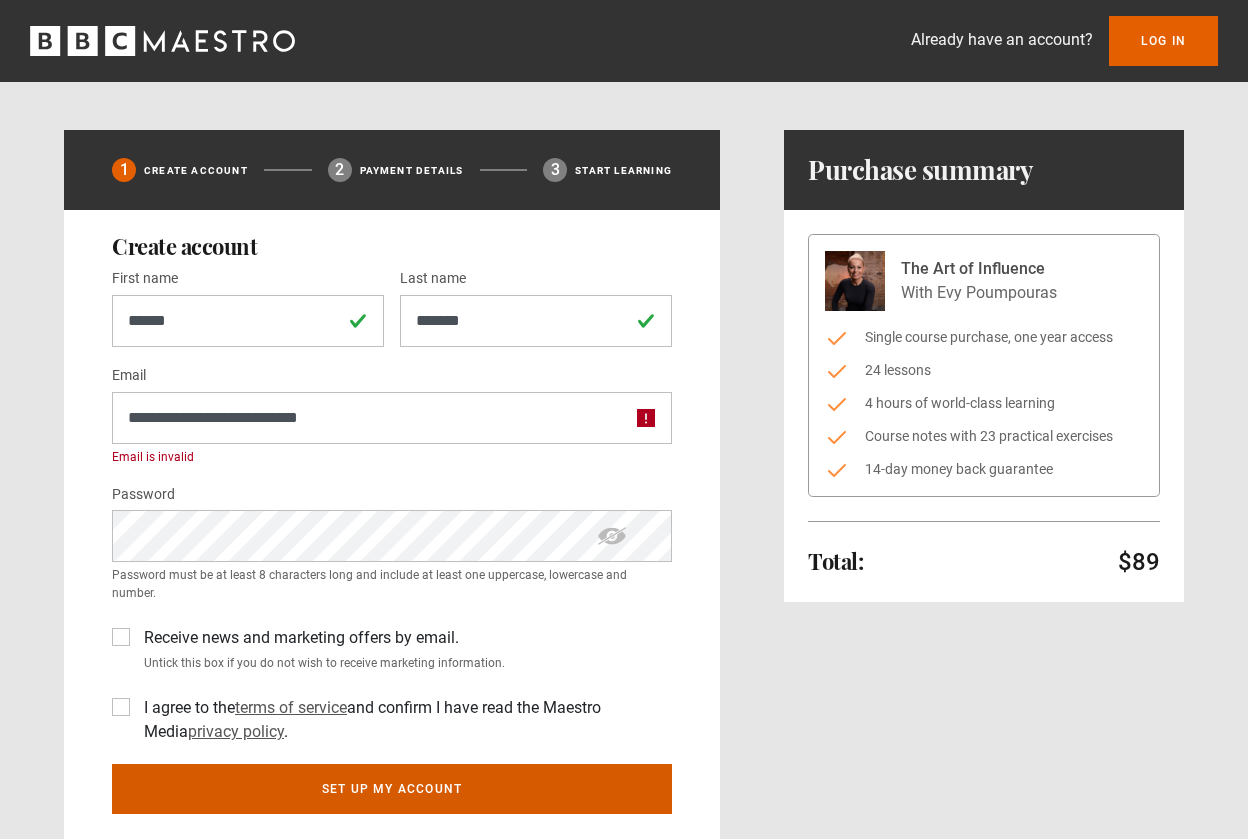 click on "Set up my account" at bounding box center (392, 789) 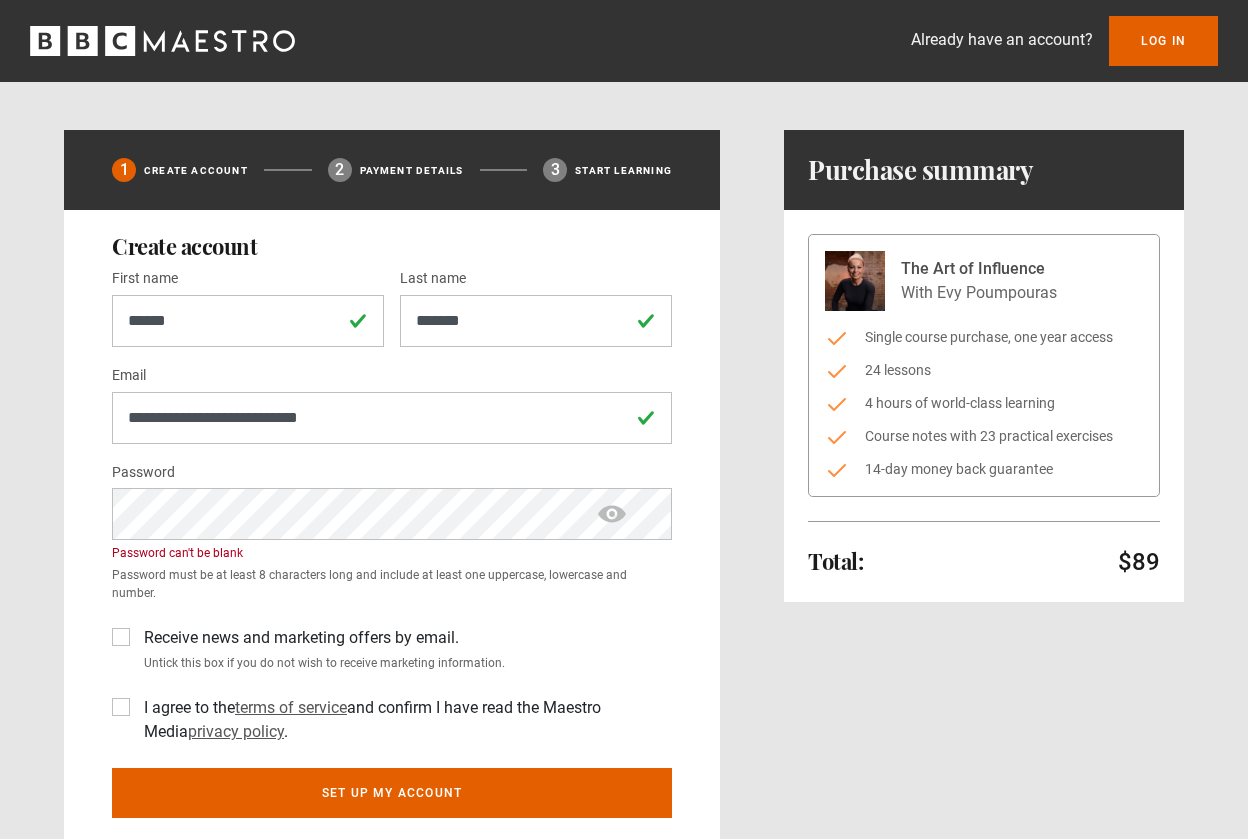 scroll, scrollTop: 0, scrollLeft: 0, axis: both 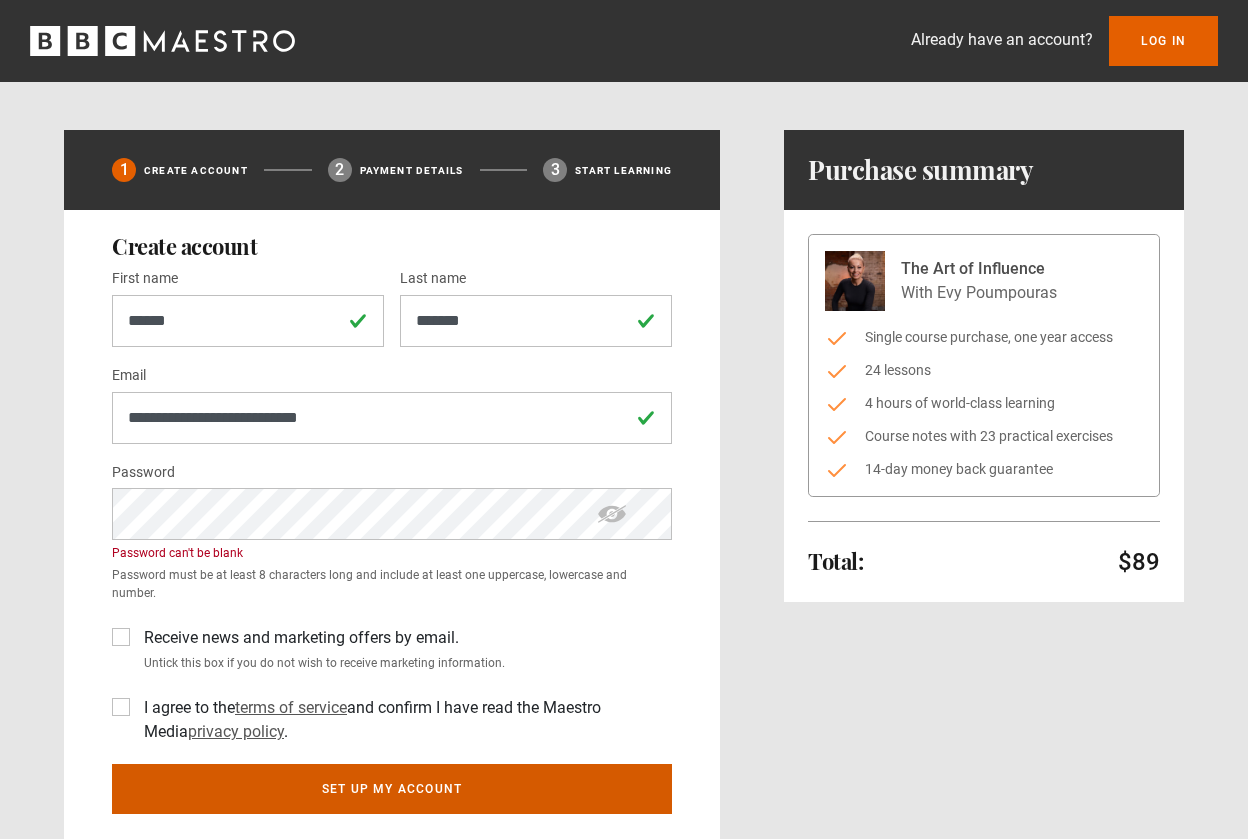 click on "Set up my account" at bounding box center (392, 789) 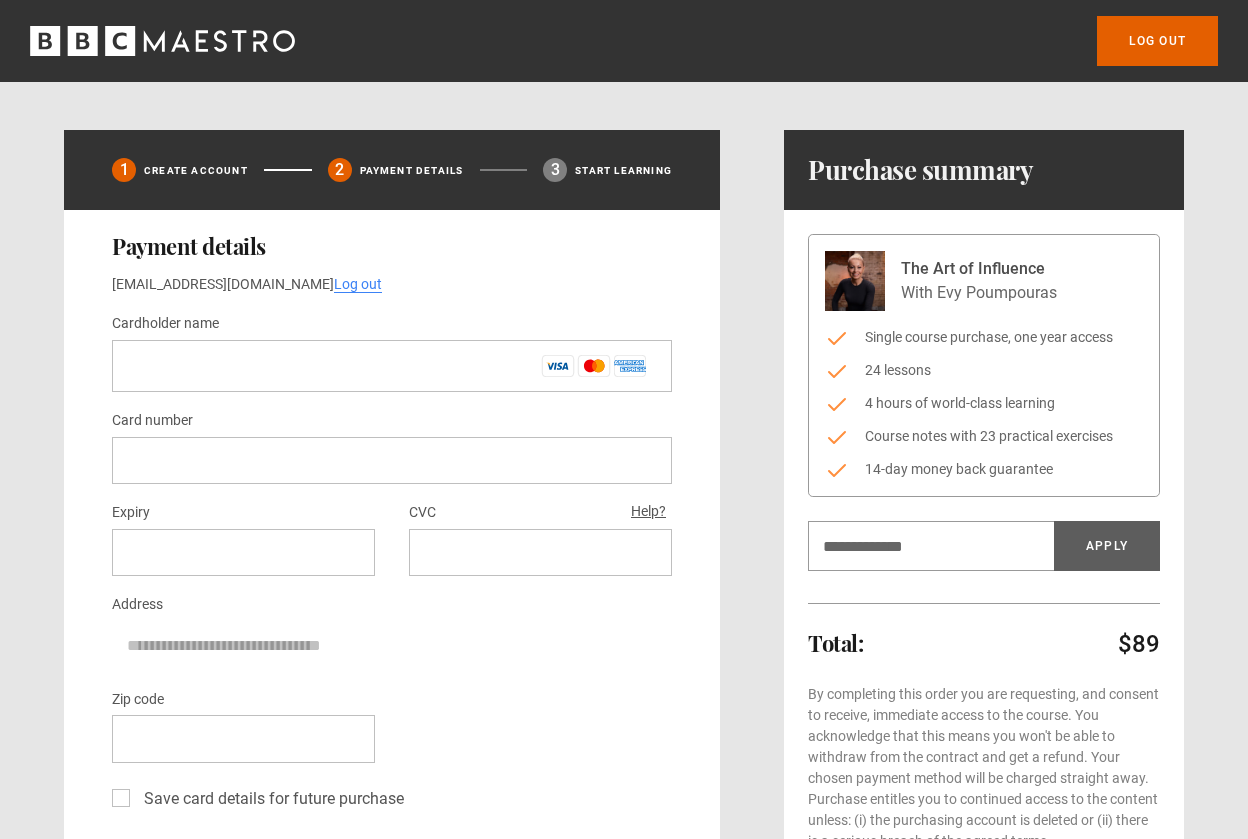 scroll, scrollTop: 0, scrollLeft: 0, axis: both 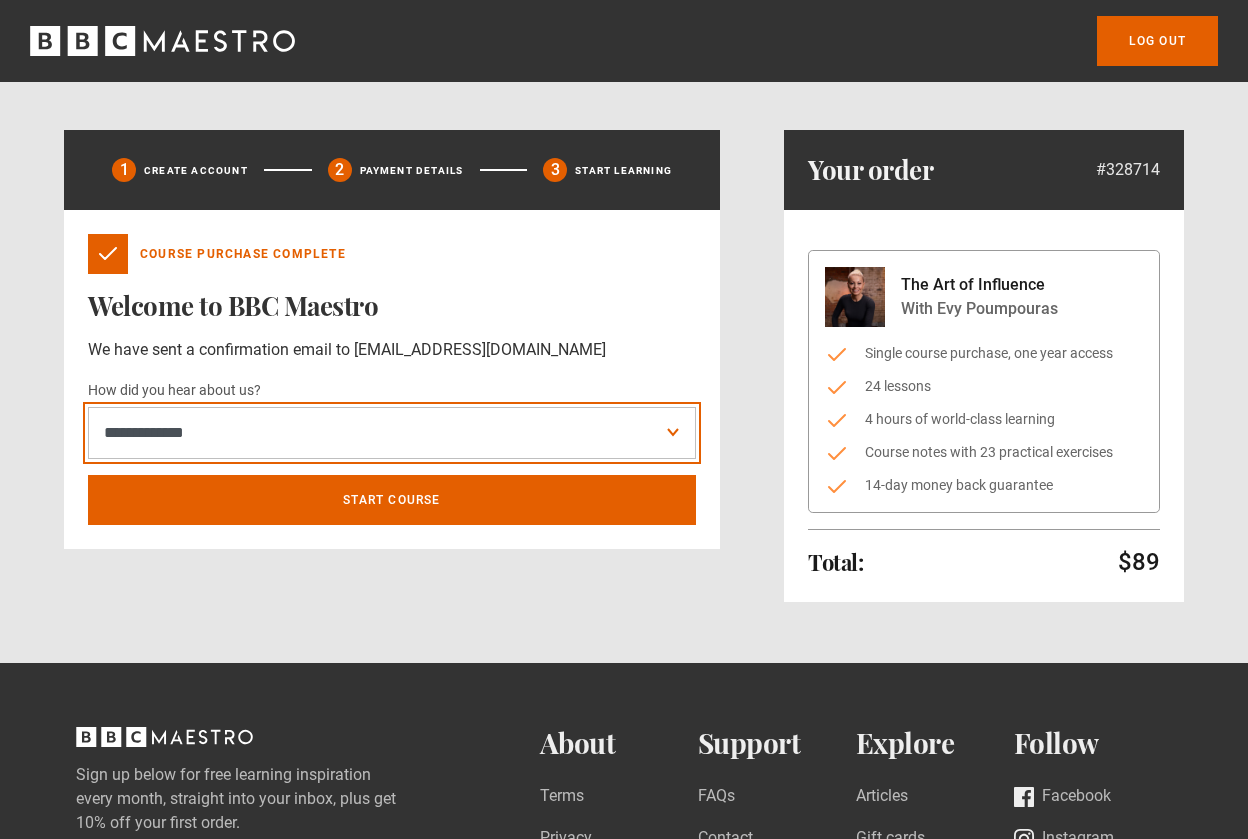 select on "******" 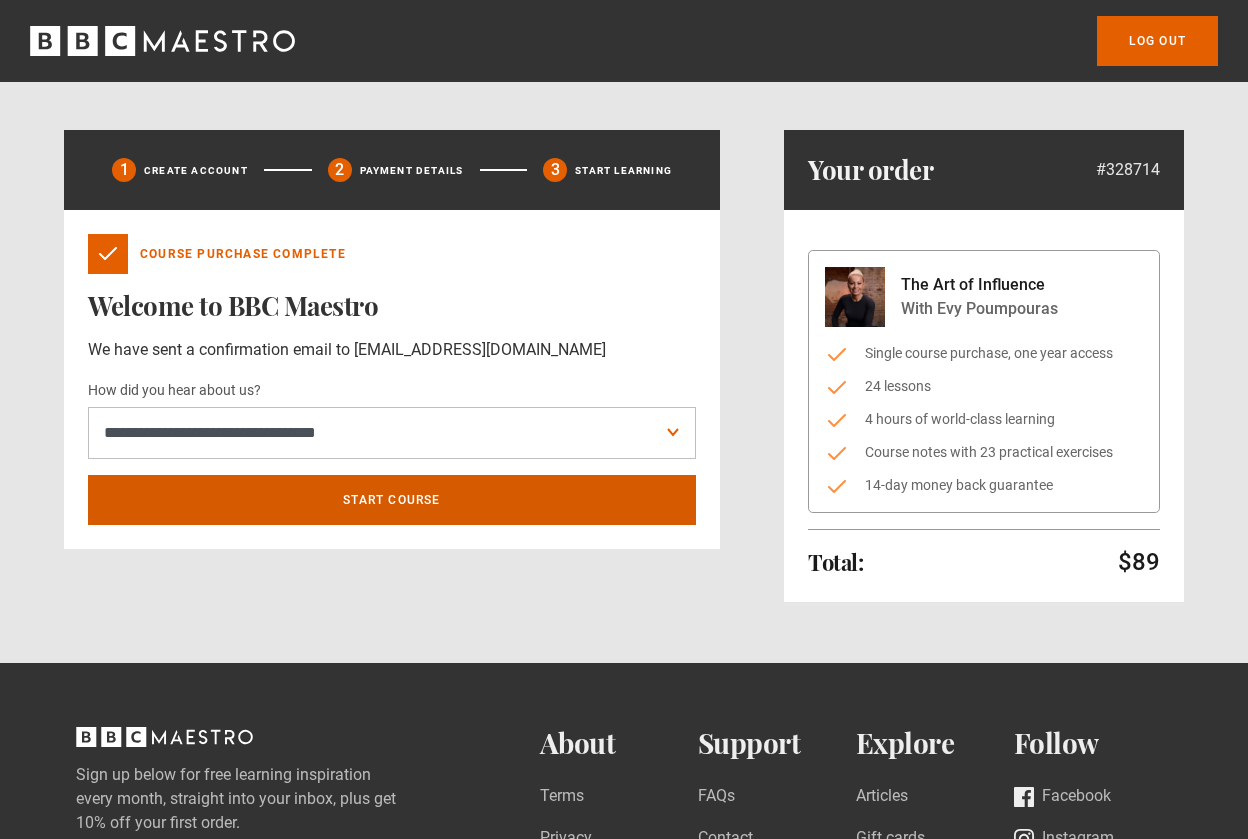 click on "Start course" at bounding box center (392, 500) 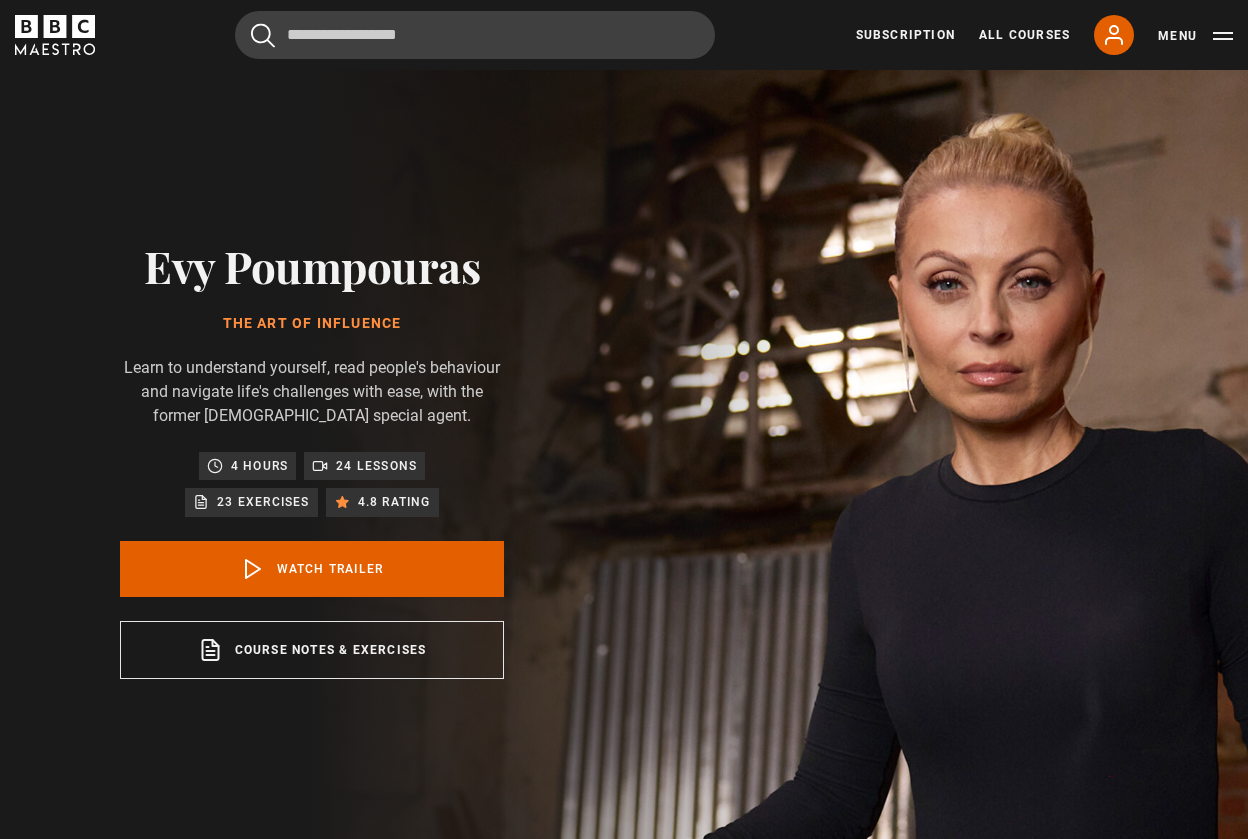 scroll, scrollTop: 849, scrollLeft: 0, axis: vertical 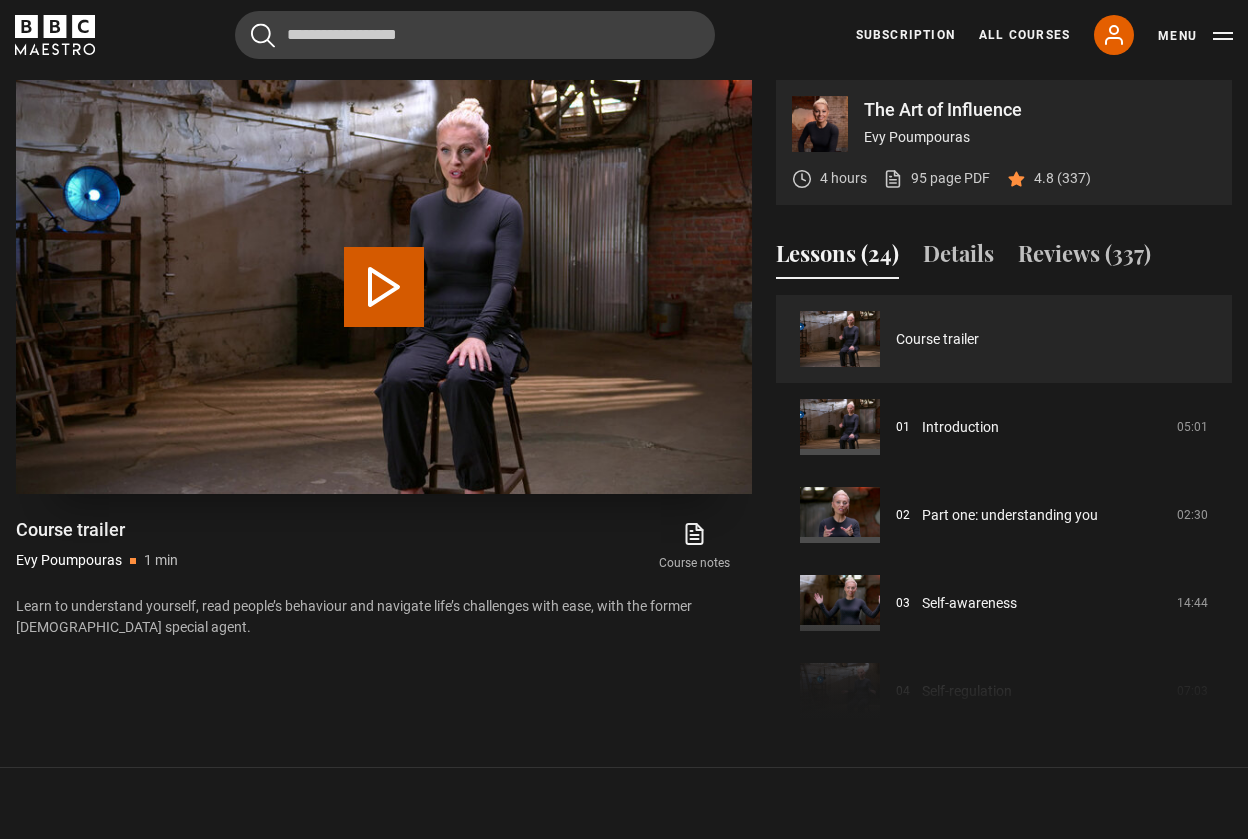 click on "Play Video" at bounding box center (384, 287) 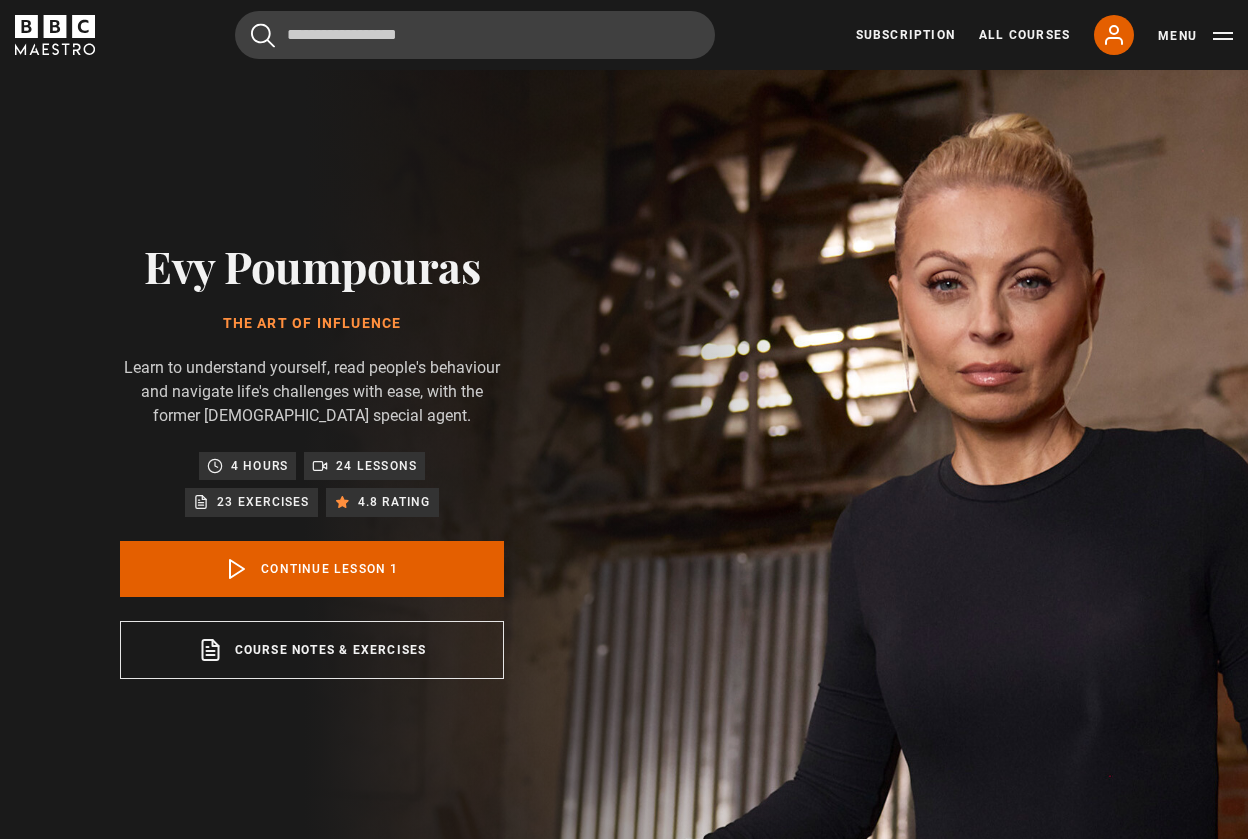 scroll, scrollTop: 849, scrollLeft: 0, axis: vertical 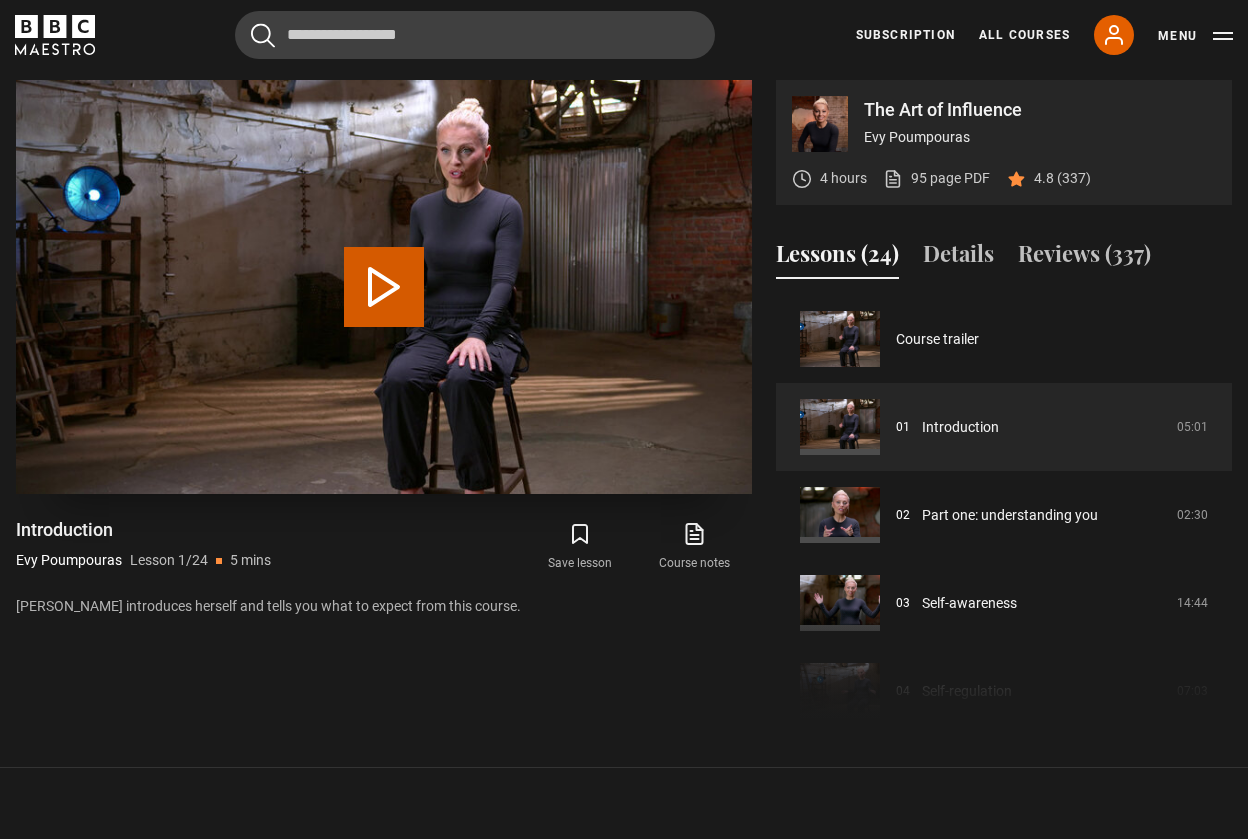 click on "Play Lesson Introduction" at bounding box center [384, 287] 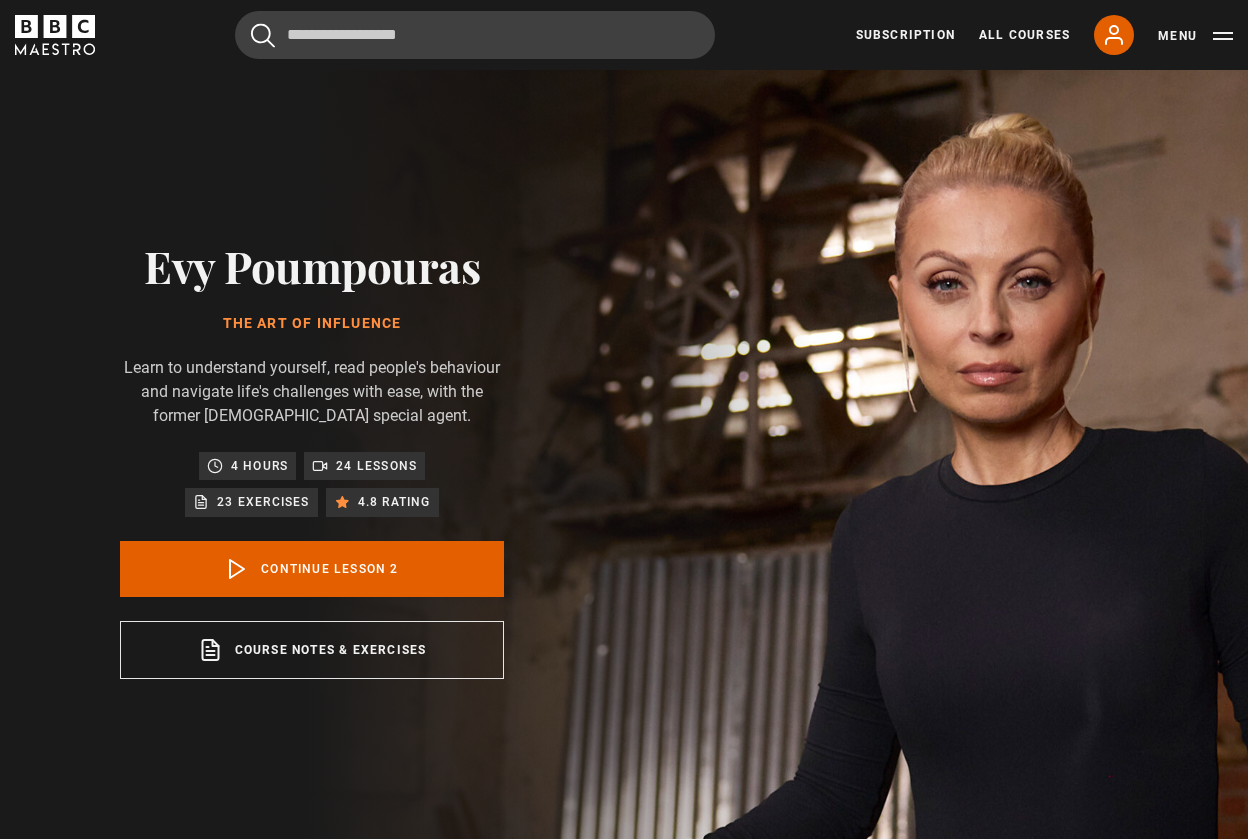 scroll, scrollTop: 849, scrollLeft: 0, axis: vertical 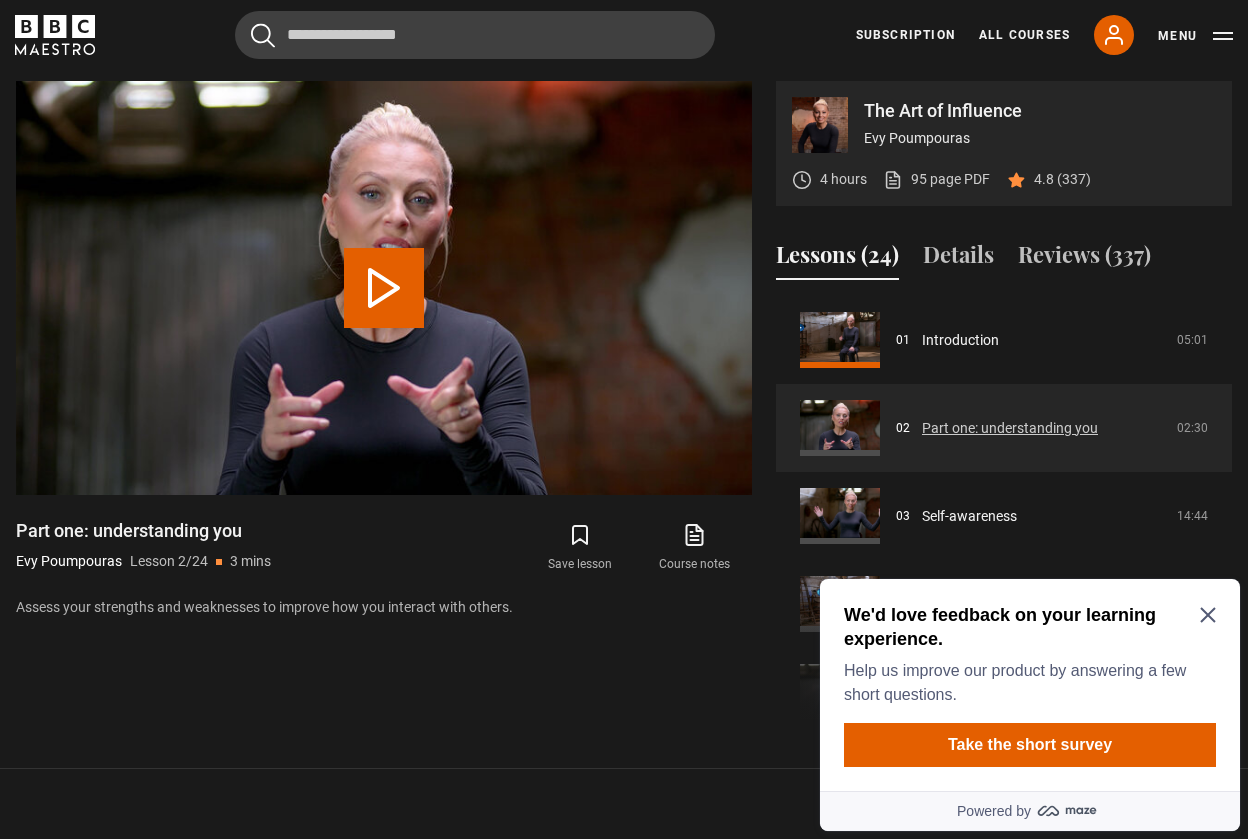 click on "Part one: understanding you" at bounding box center [1010, 428] 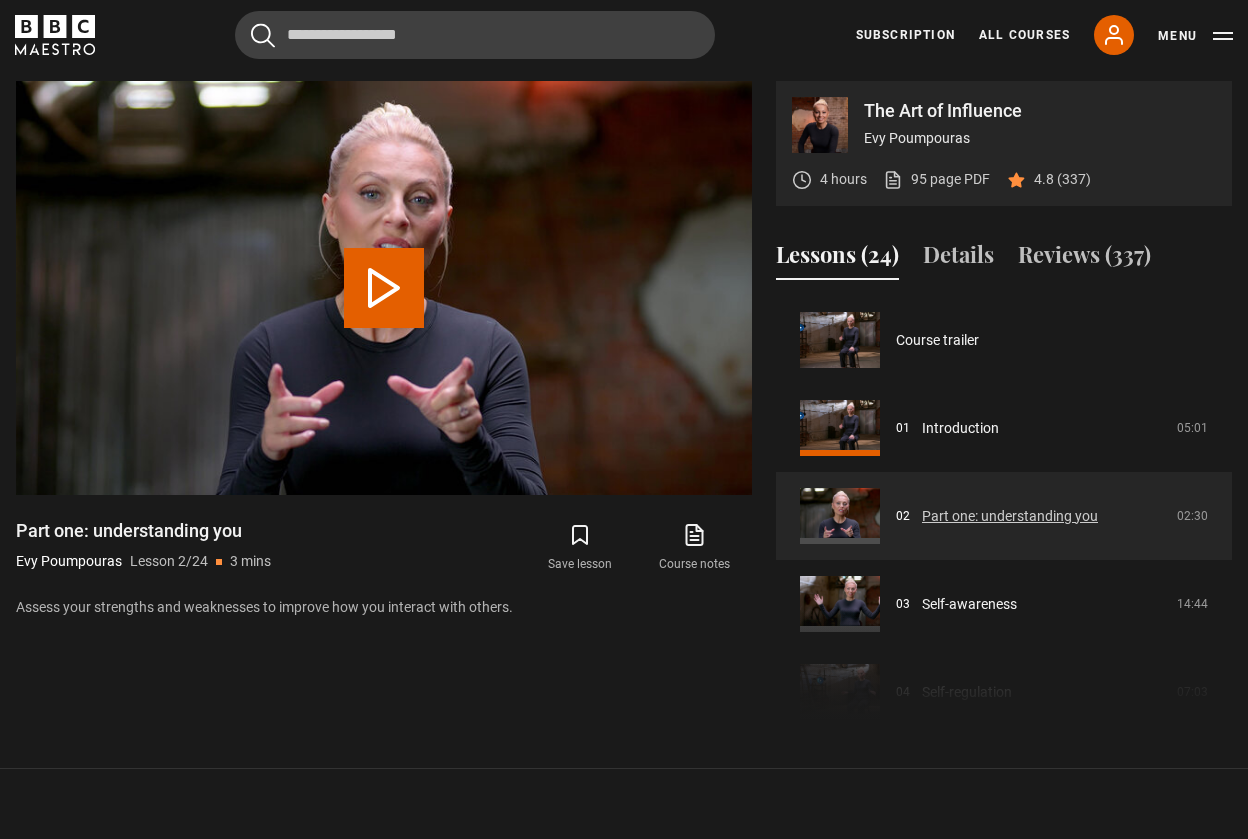 scroll, scrollTop: 849, scrollLeft: 0, axis: vertical 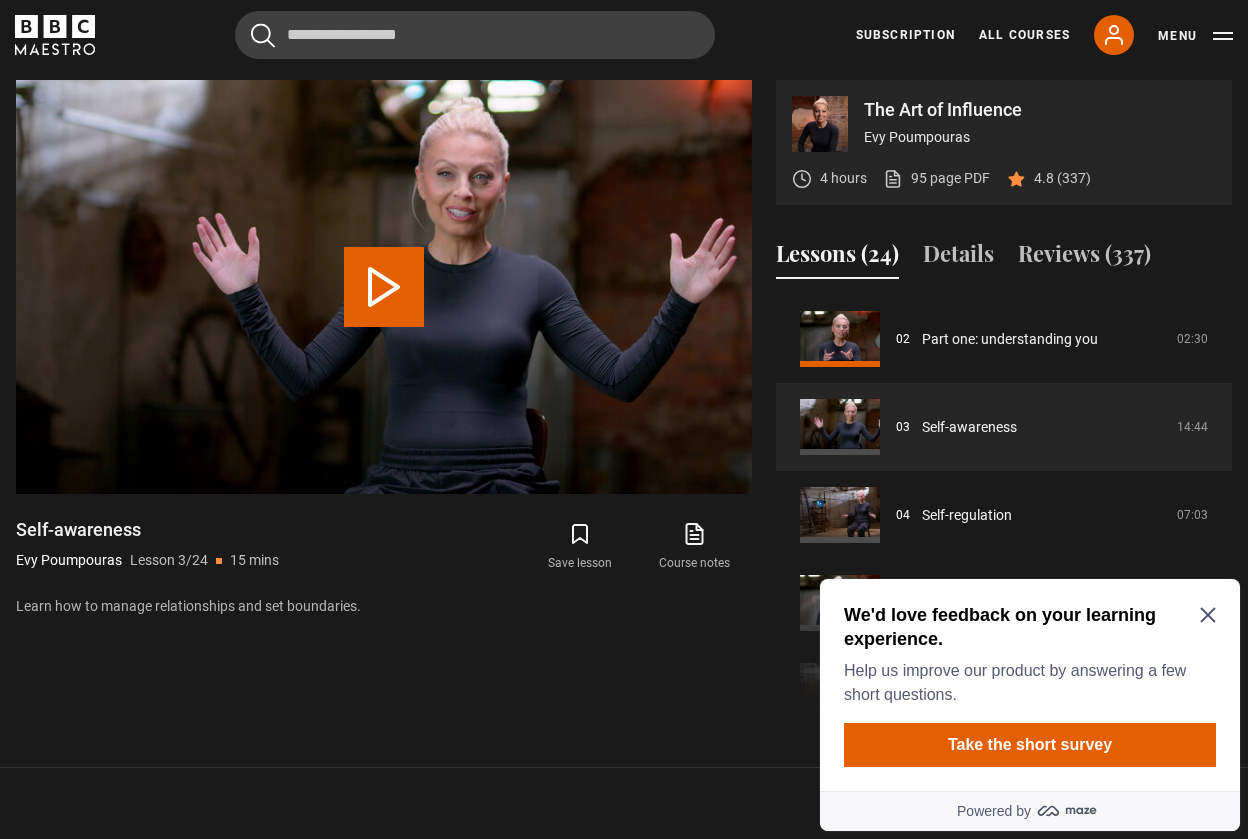 click 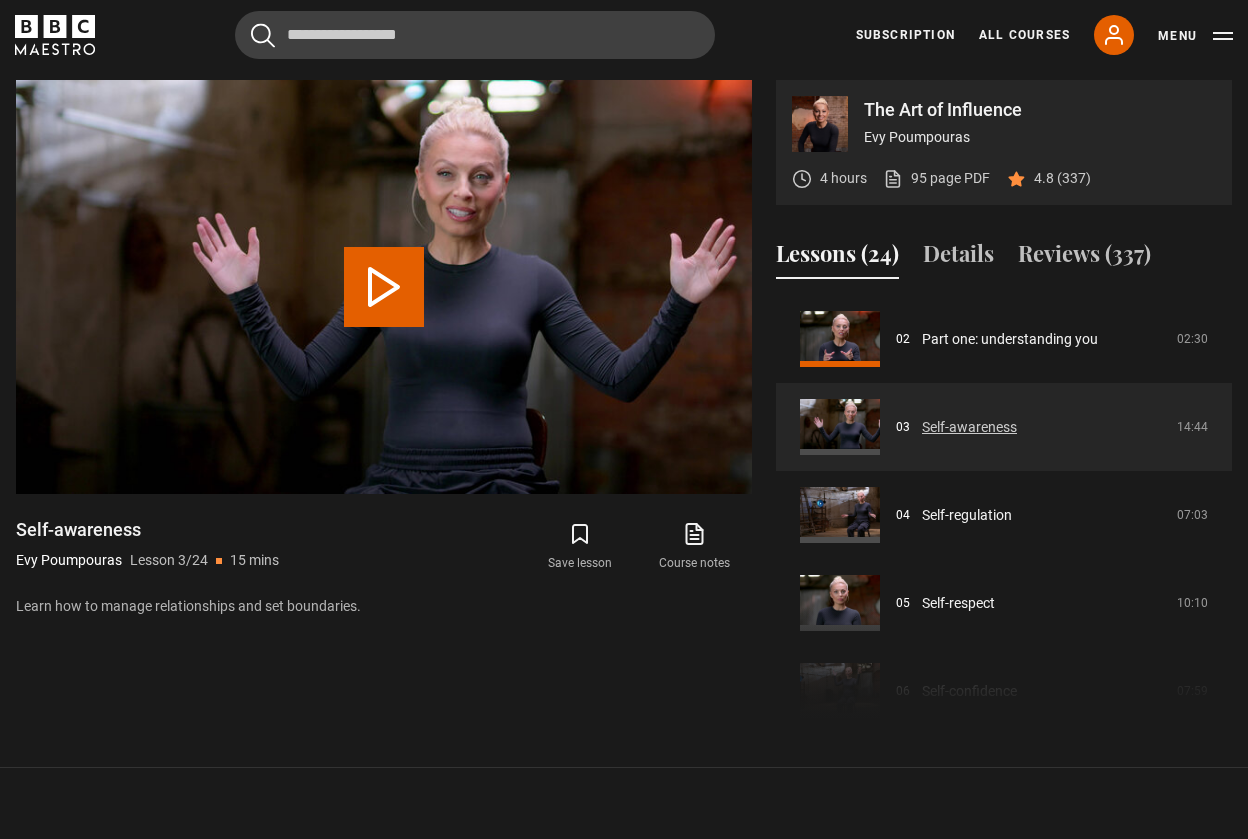 click on "Self-awareness" at bounding box center [969, 427] 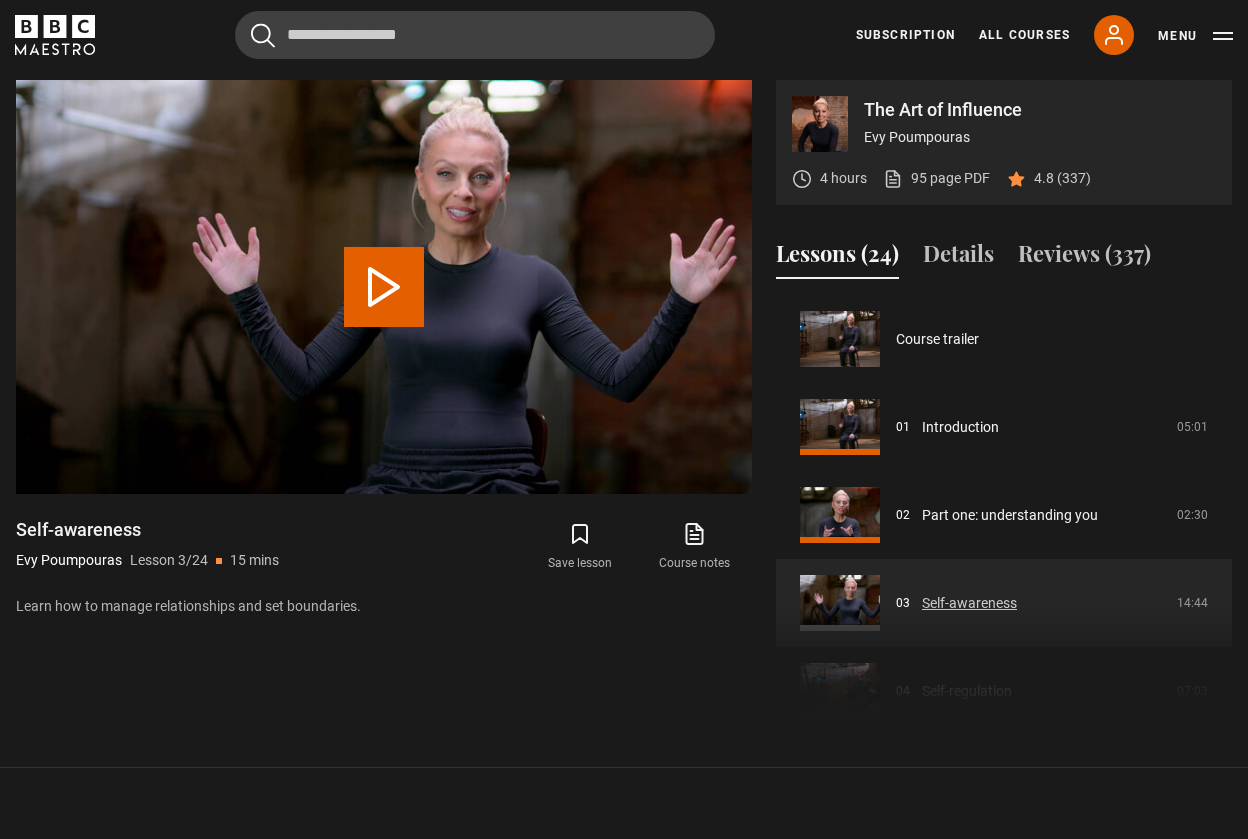 scroll, scrollTop: 176, scrollLeft: 0, axis: vertical 